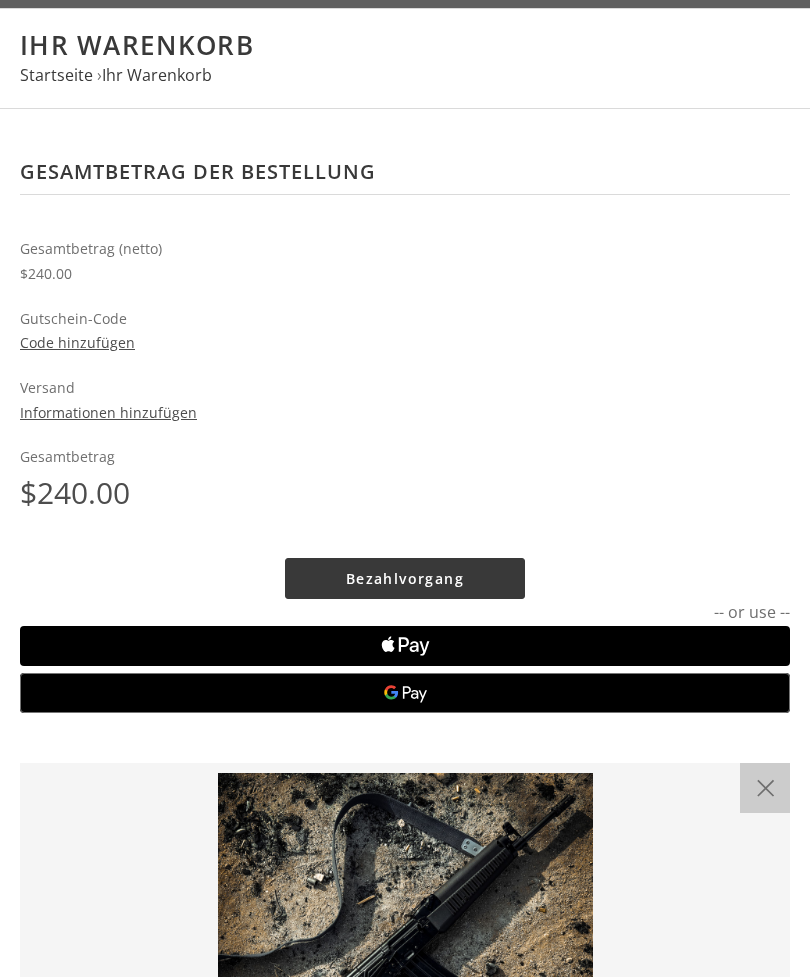 scroll, scrollTop: 40, scrollLeft: 0, axis: vertical 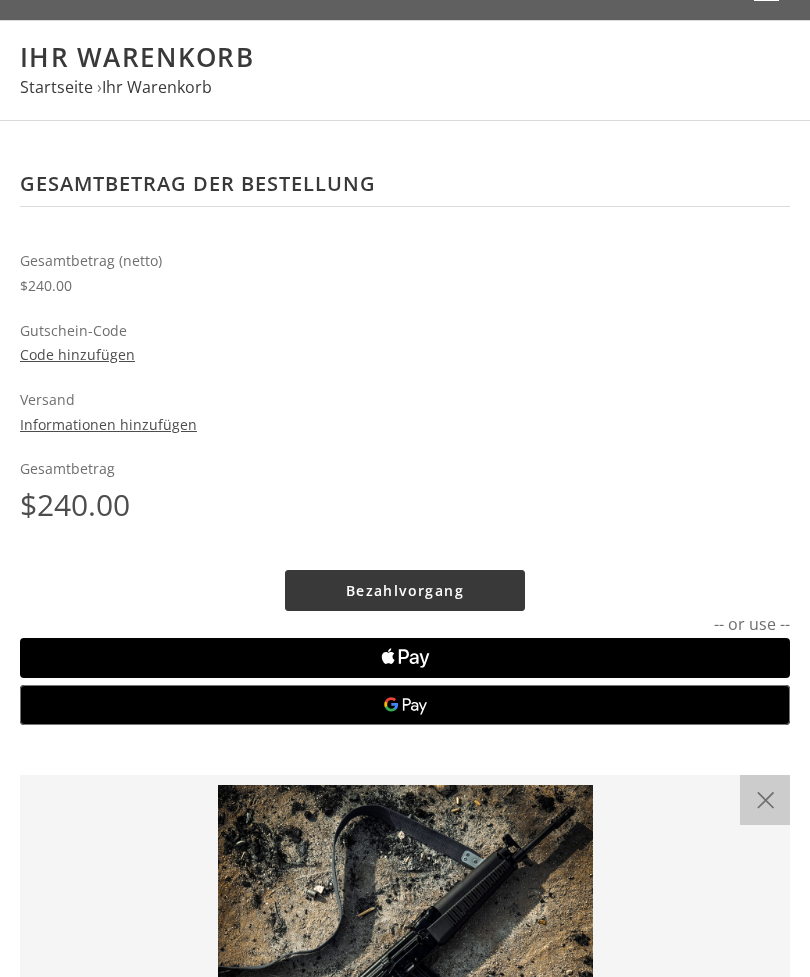 click on "Informationen hinzufügen" at bounding box center [108, 424] 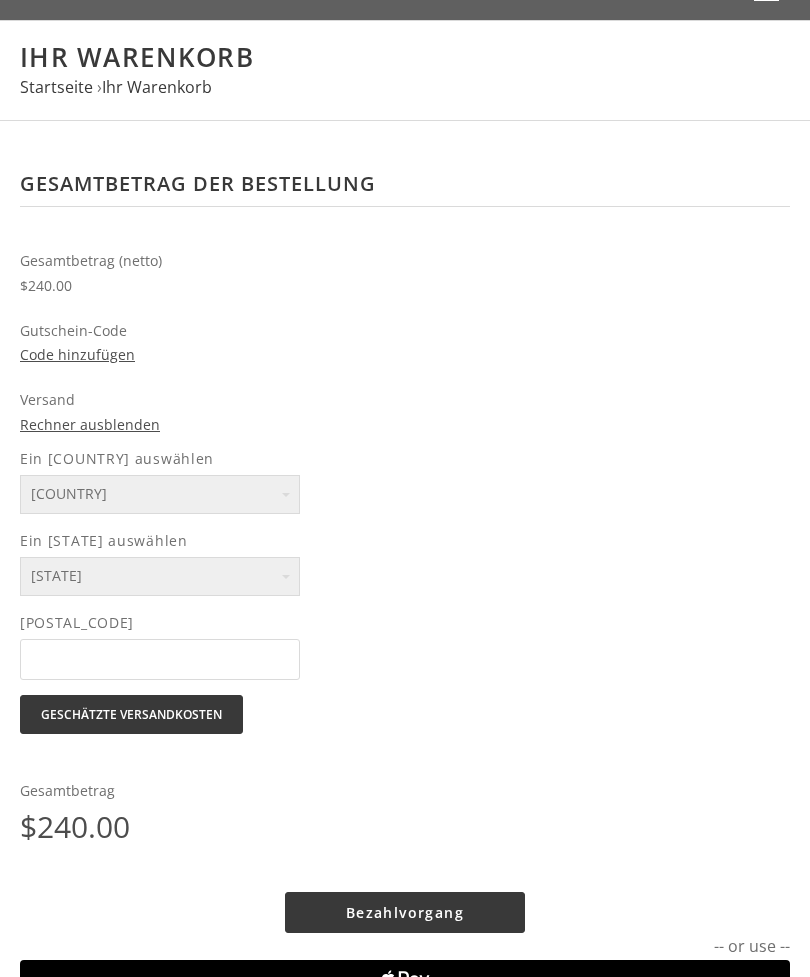click on "[COUNTRY]" at bounding box center [160, 494] 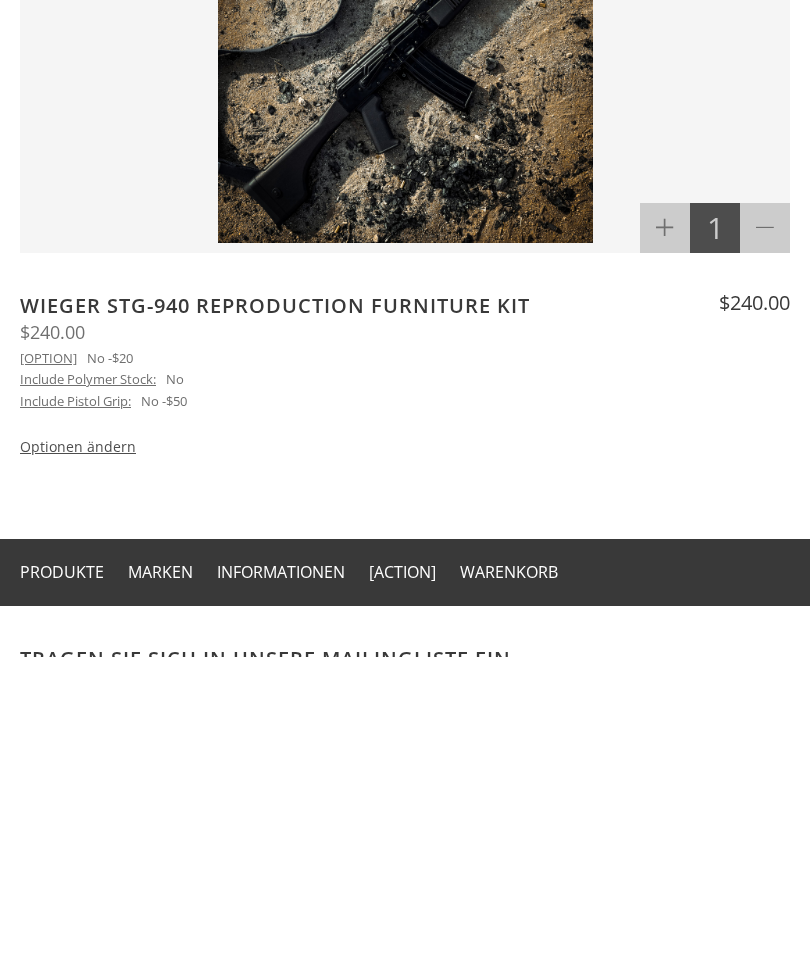 scroll, scrollTop: 969, scrollLeft: 0, axis: vertical 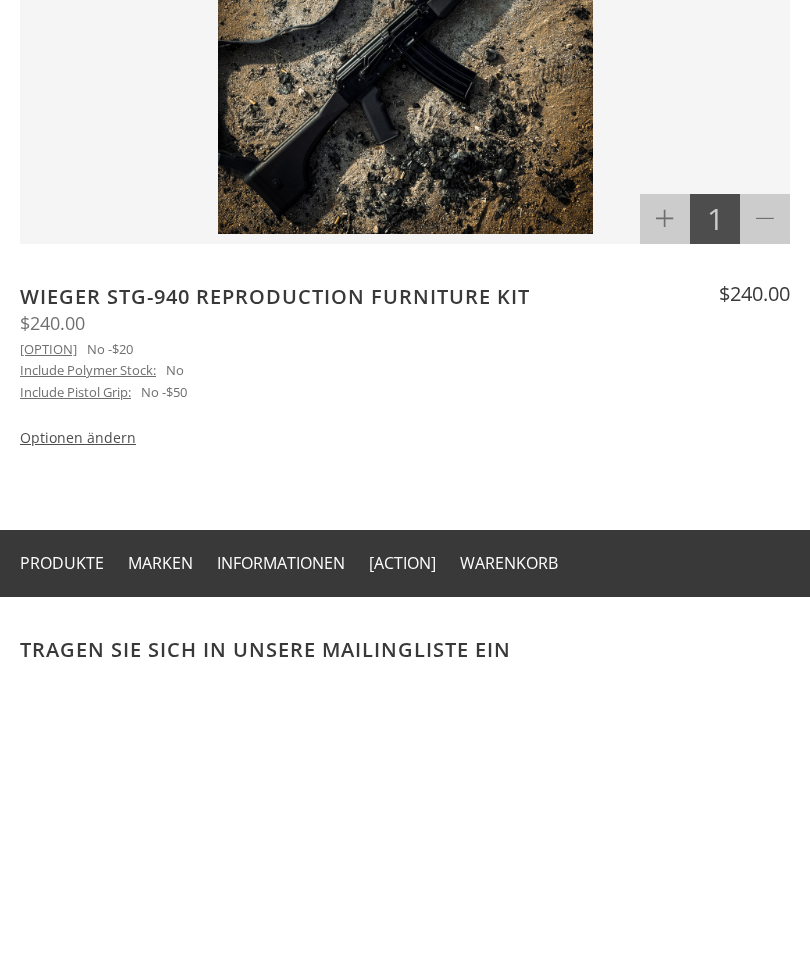 click on "Optionen ändern" at bounding box center [78, 757] 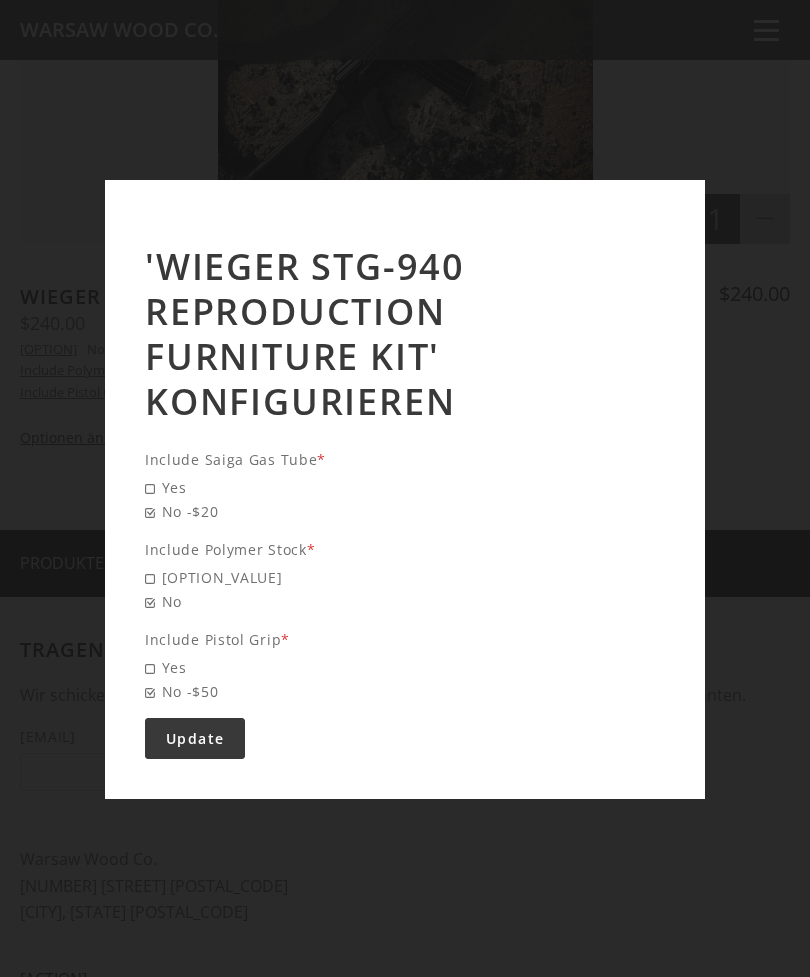 click on "'[PRODUCT] konfigurieren
[OPTION]
*
[OPTION_VALUE]
[OPTION_VALUE]
[OPTION]
*
[OPTION_VALUE]
[OPTION_VALUE]
[OPTION]
*
[OPTION_VALUE]
[OPTION_VALUE]
[ACTION]" at bounding box center (405, 488) 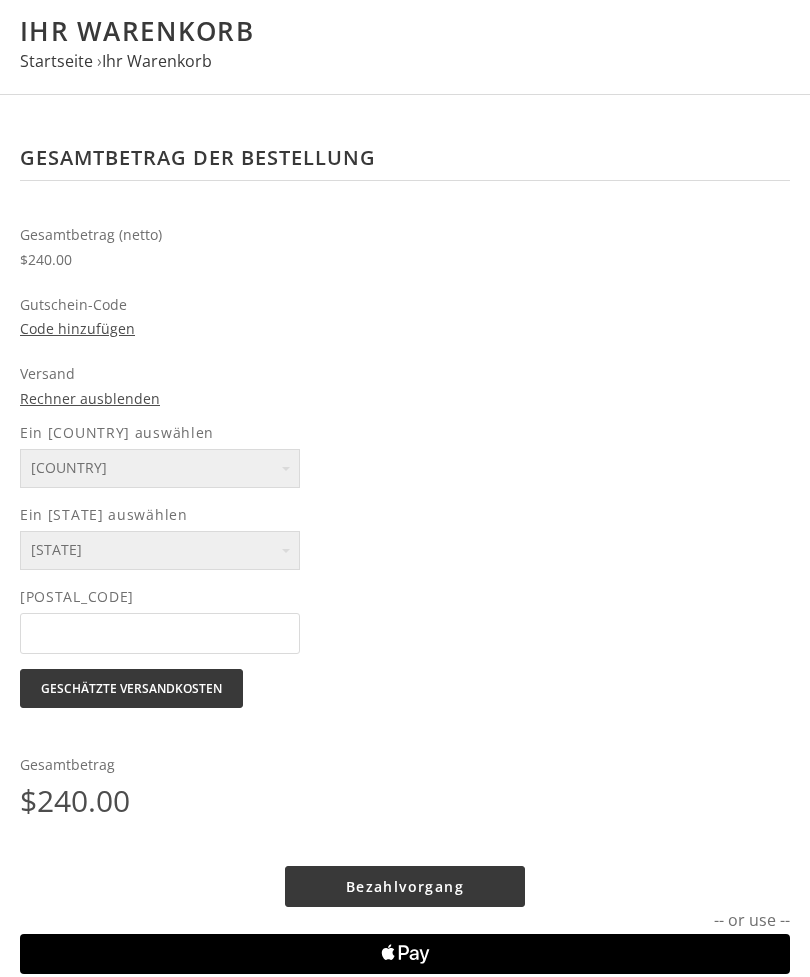 scroll, scrollTop: 0, scrollLeft: 0, axis: both 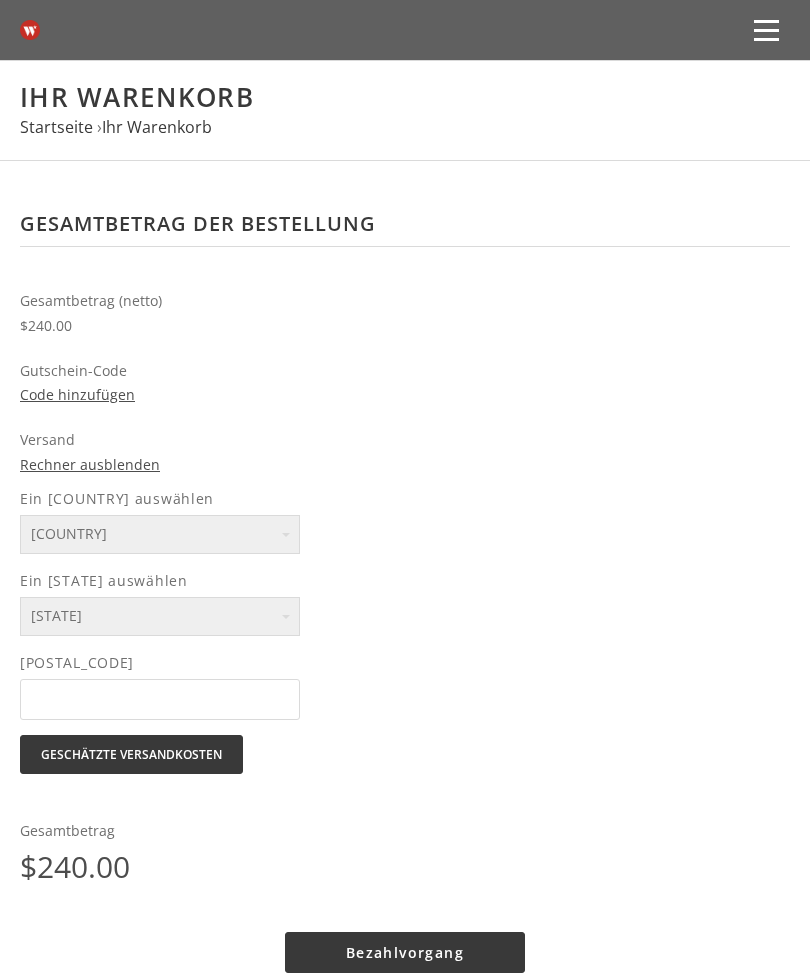 click at bounding box center [767, 30] 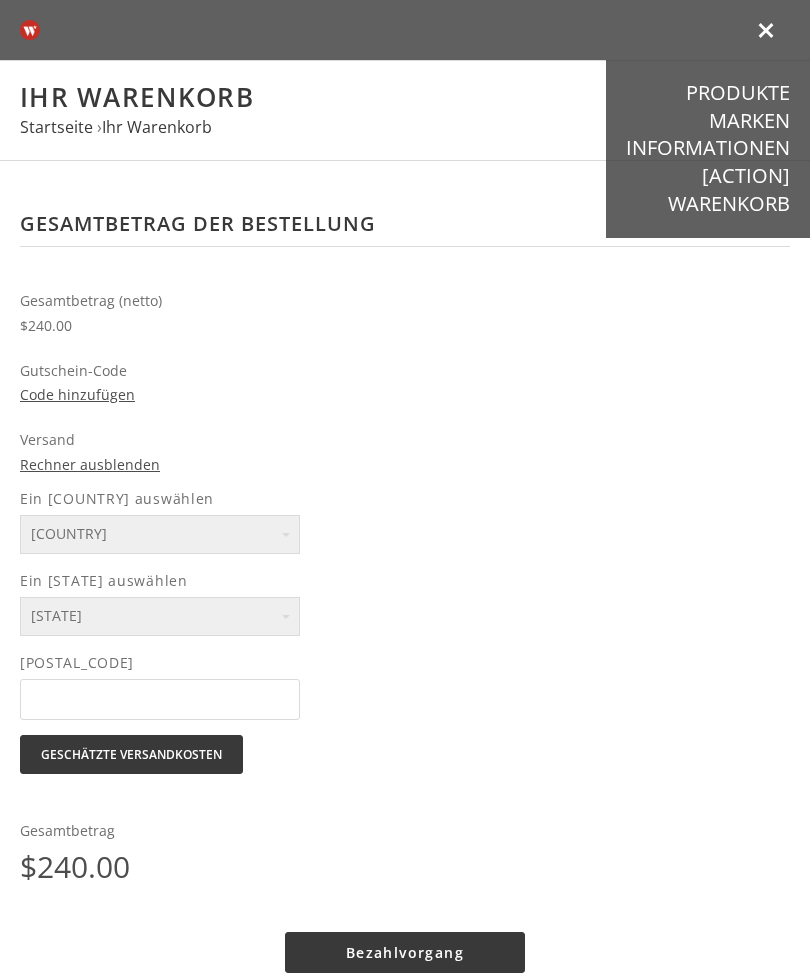 click on "Warenkorb" at bounding box center (729, 204) 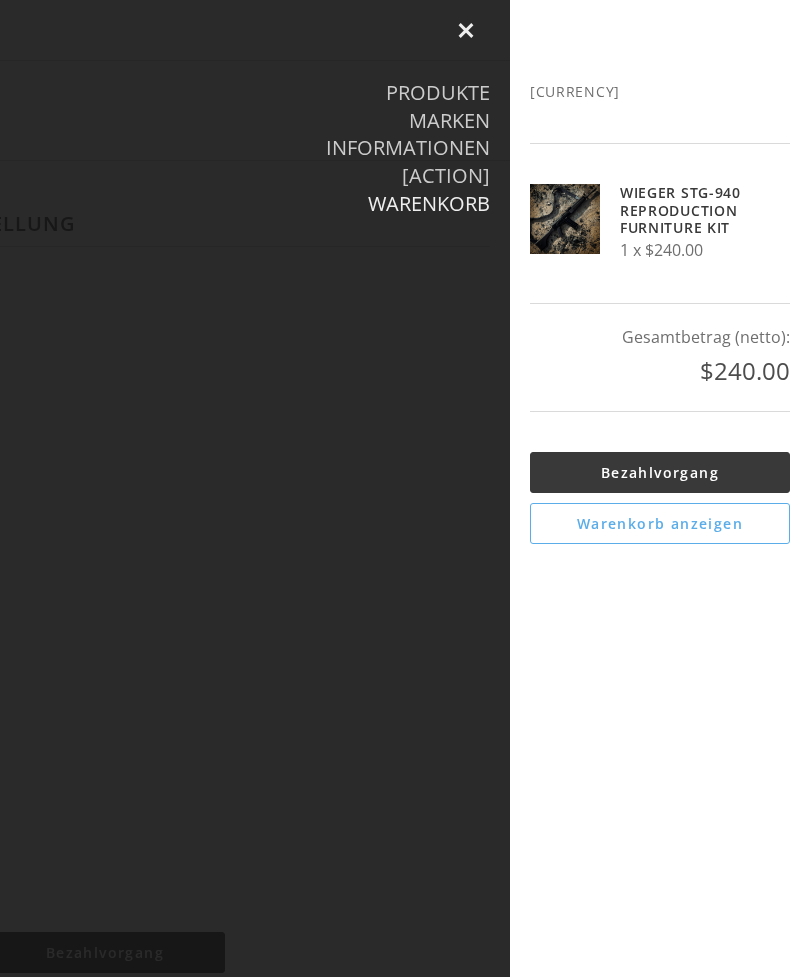 click on "Wieger STG-940 Reproduction Furniture Kit" at bounding box center [687, 210] 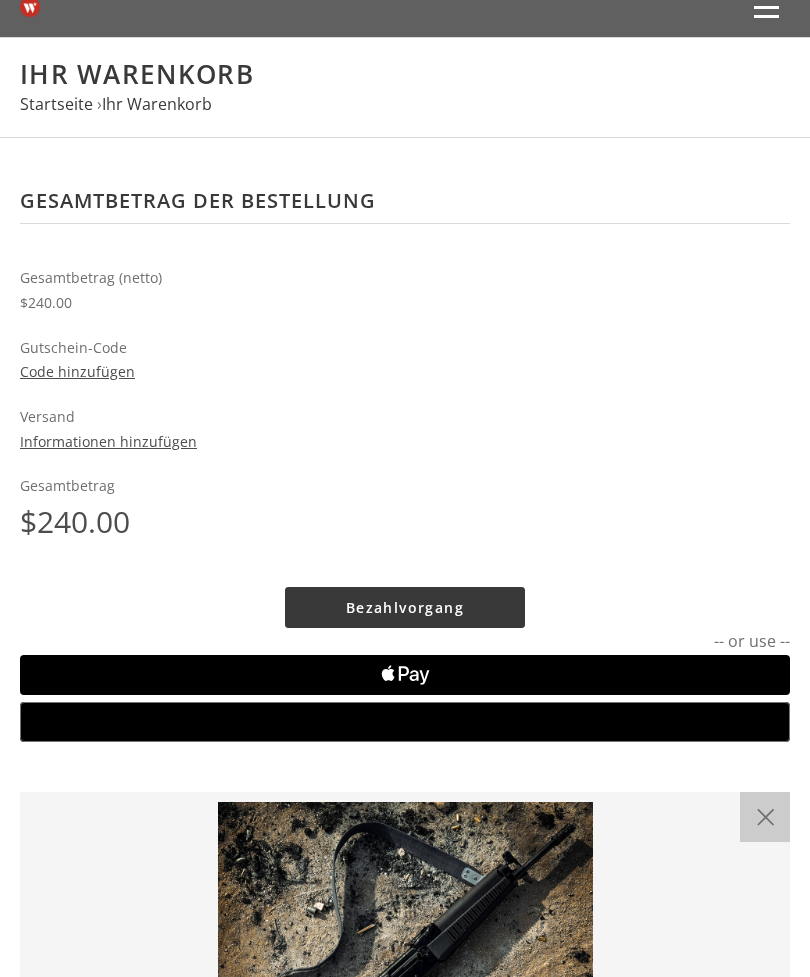 scroll, scrollTop: 0, scrollLeft: 0, axis: both 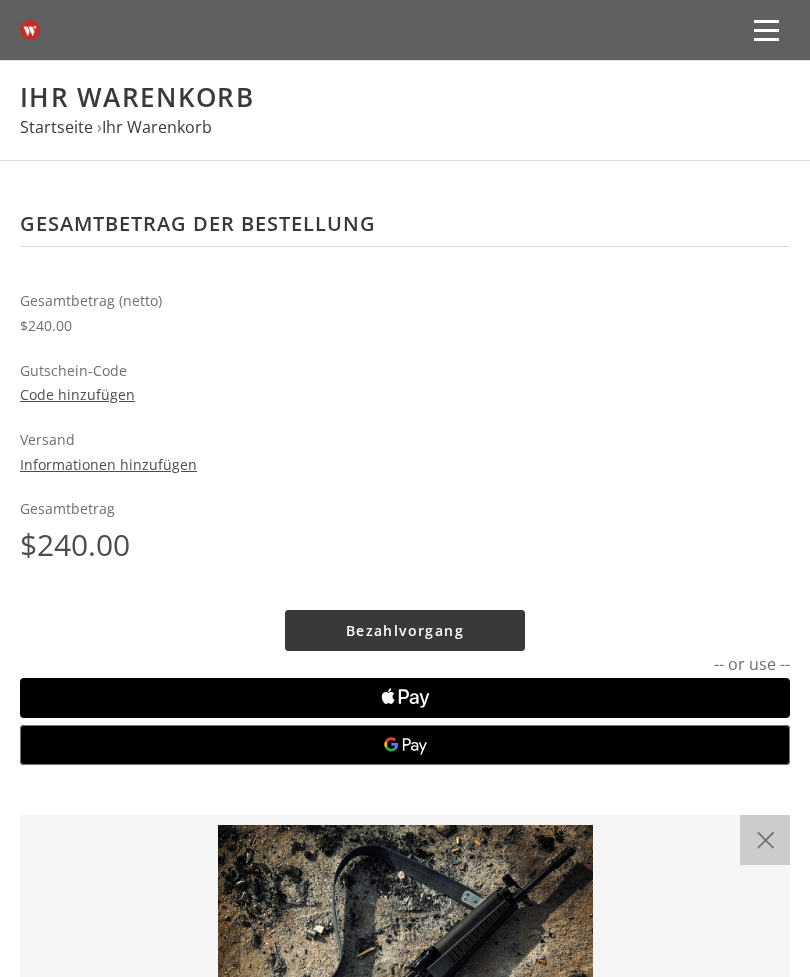 click at bounding box center (767, 30) 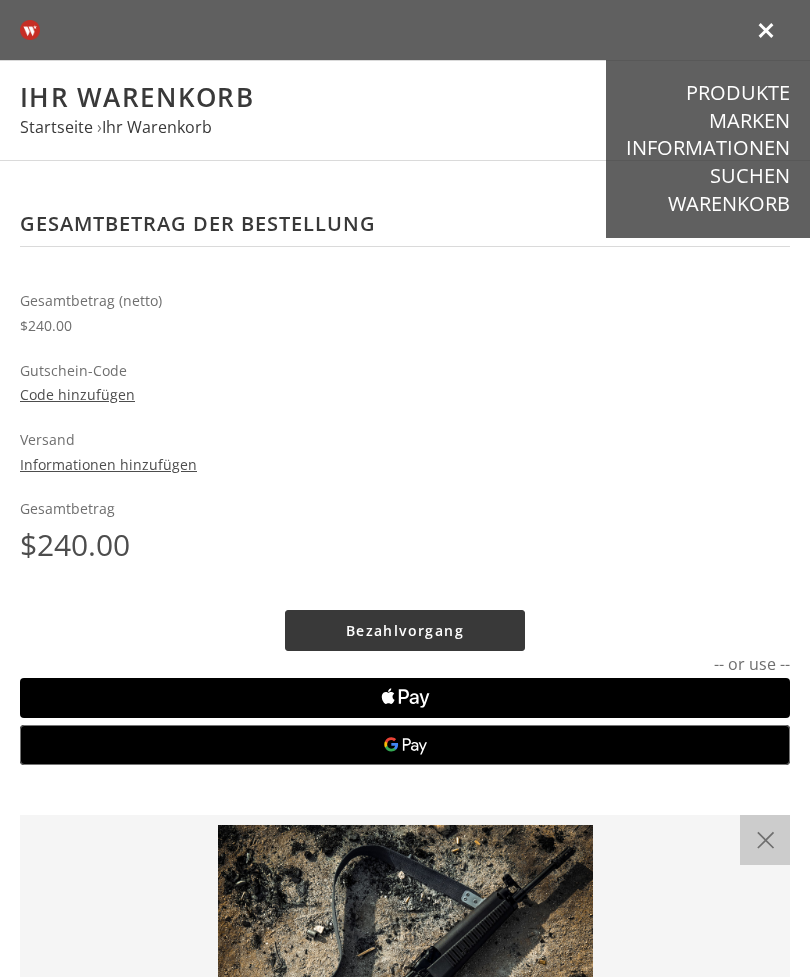 click on "Informationen" at bounding box center (708, 148) 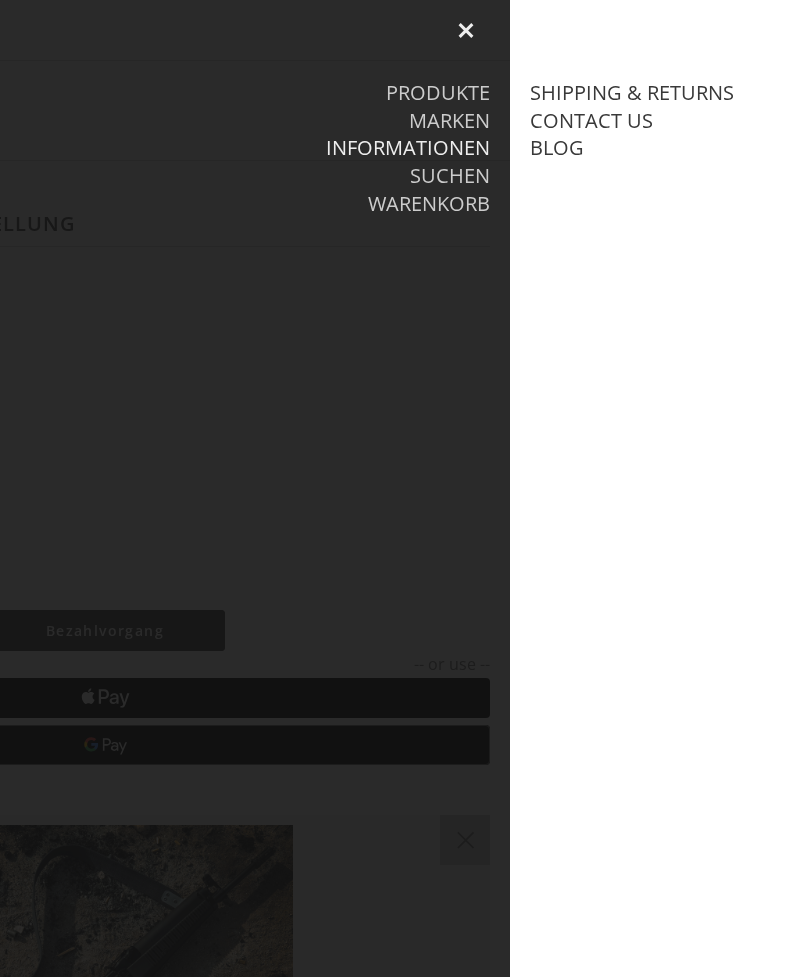 click on "Shipping & Returns" at bounding box center (660, 94) 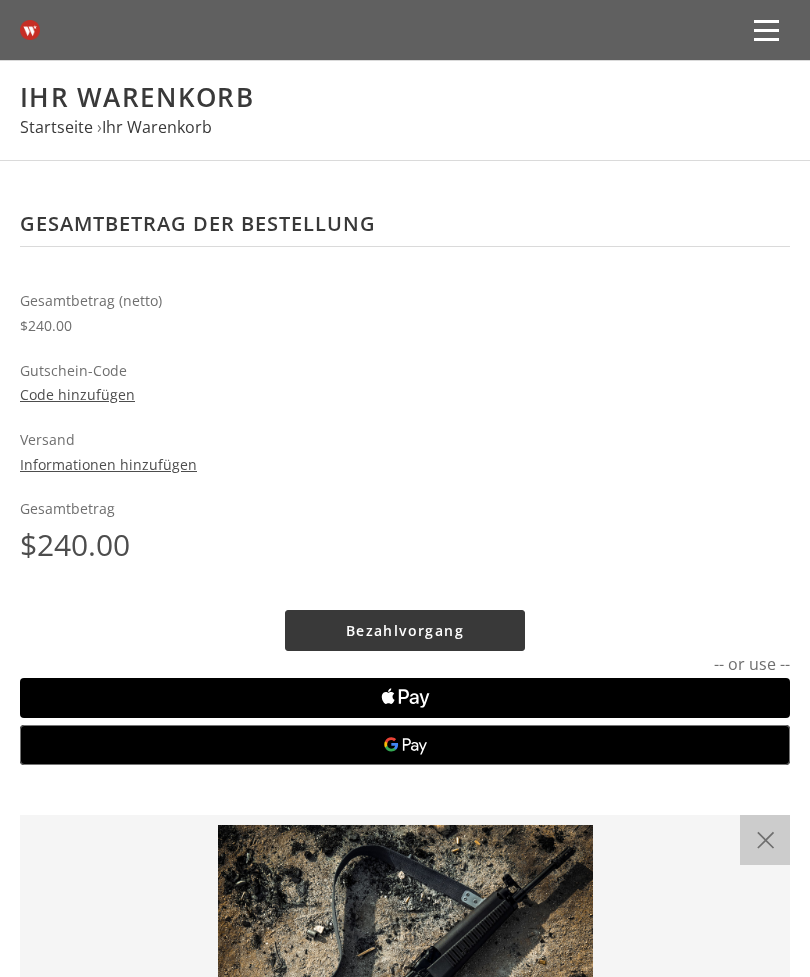 click at bounding box center (767, 30) 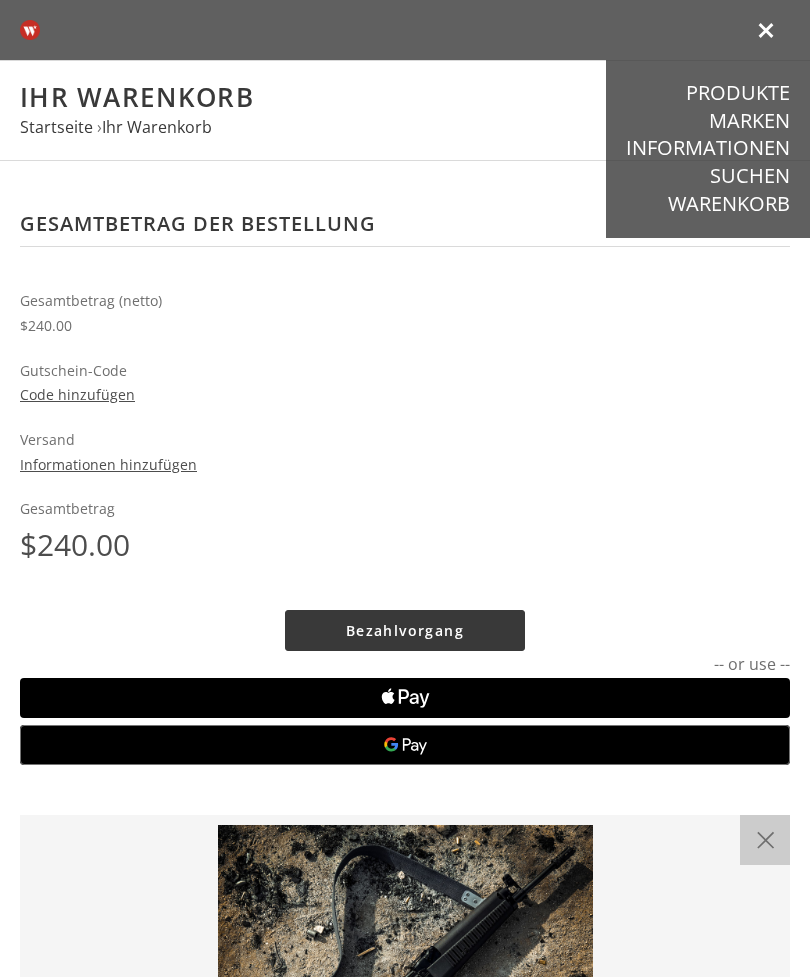 click on "Produkte" at bounding box center (738, 93) 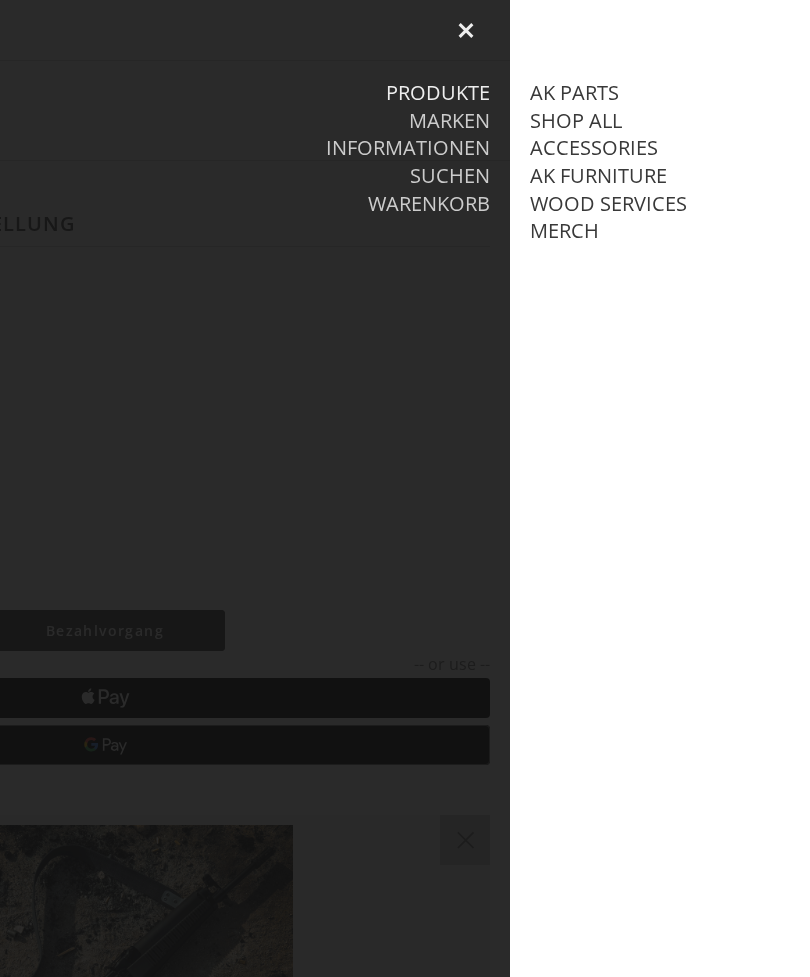 click at bounding box center [405, 488] 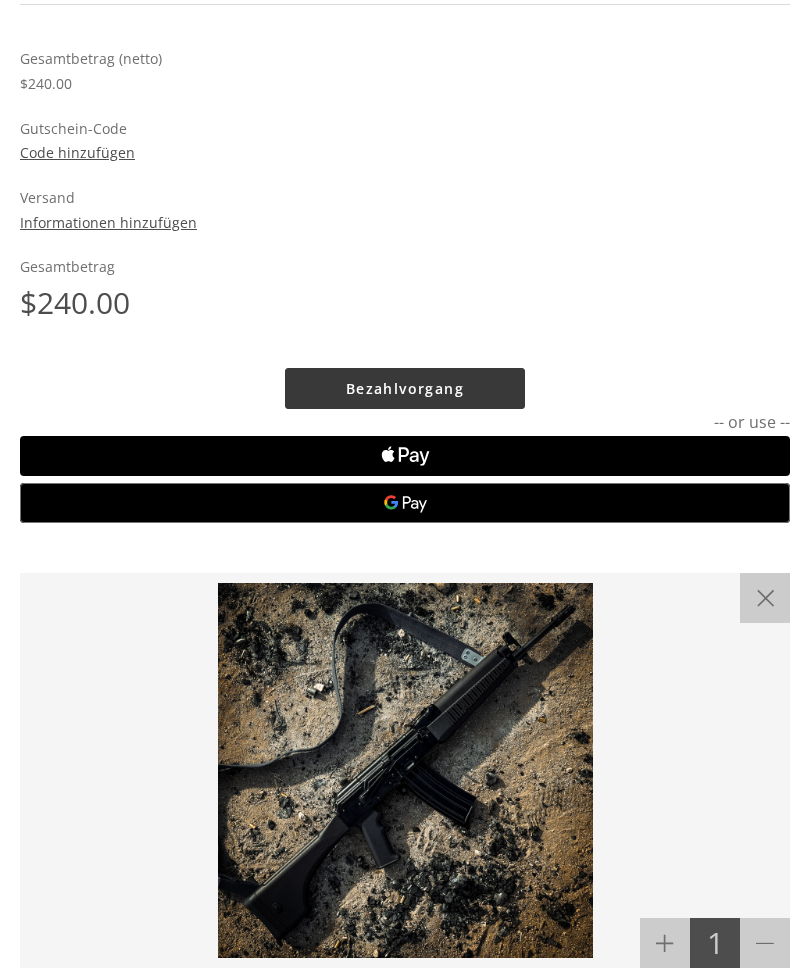 scroll, scrollTop: 250, scrollLeft: 0, axis: vertical 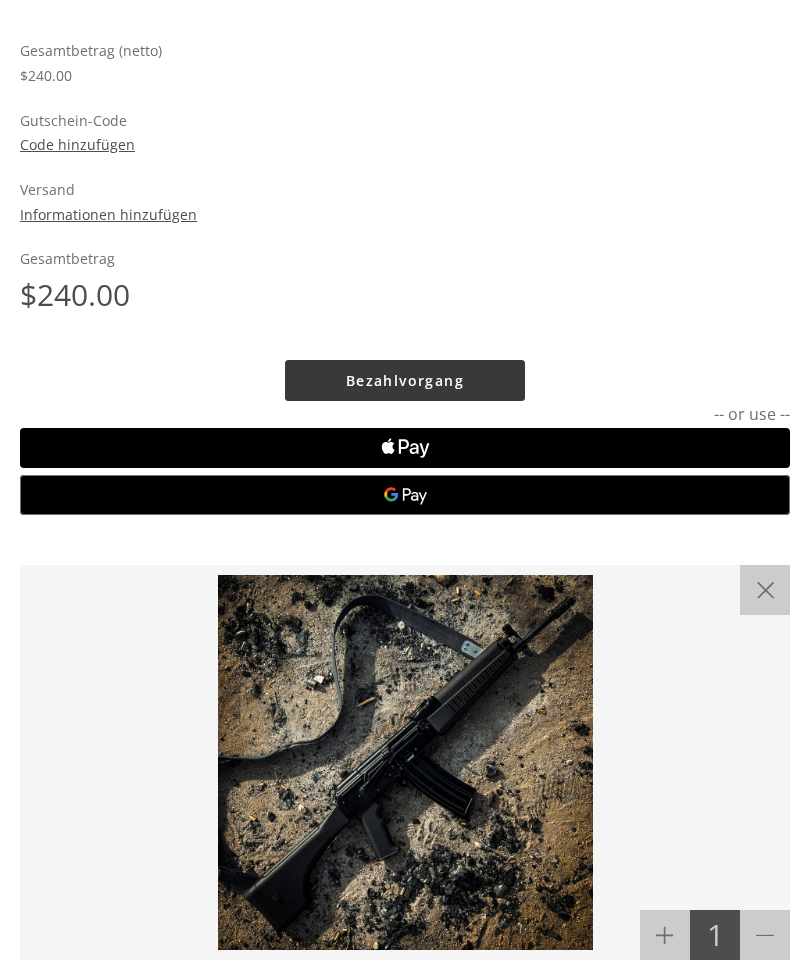 click at bounding box center [405, 762] 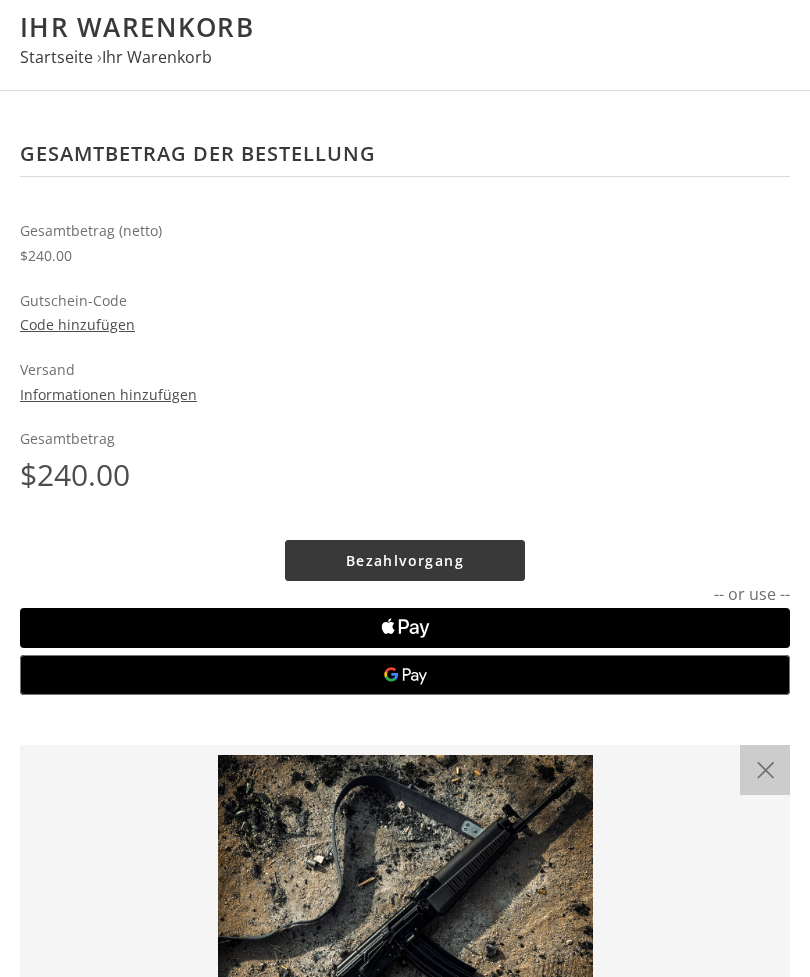scroll, scrollTop: 0, scrollLeft: 0, axis: both 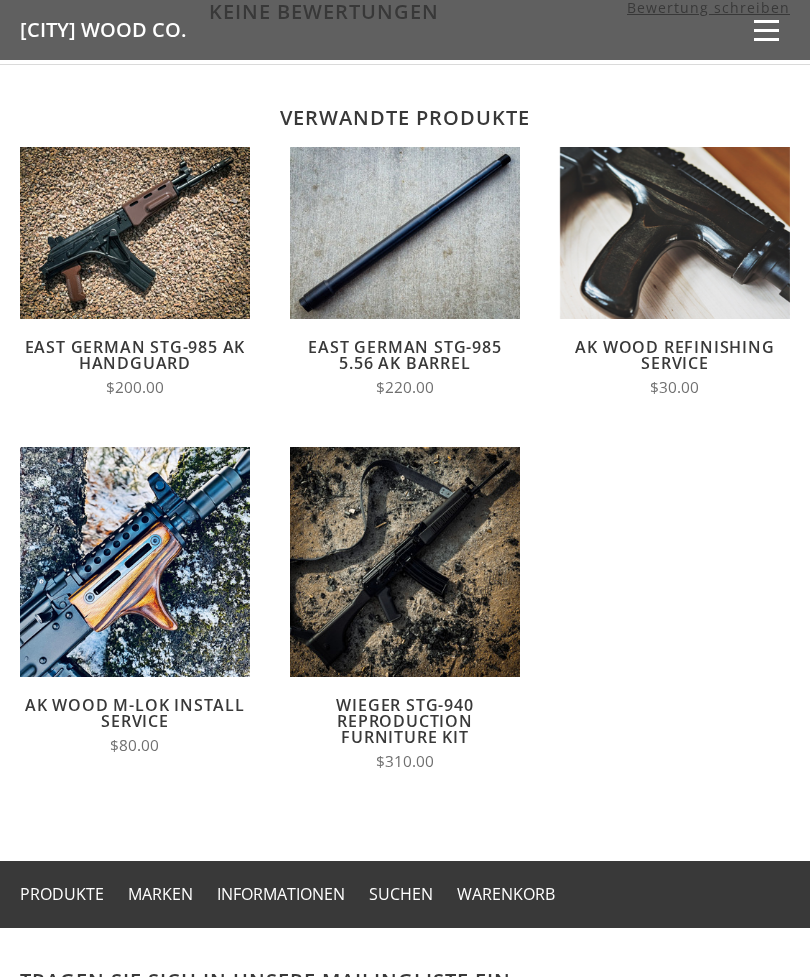 click on "Optionen auswählen" at bounding box center (405, 581) 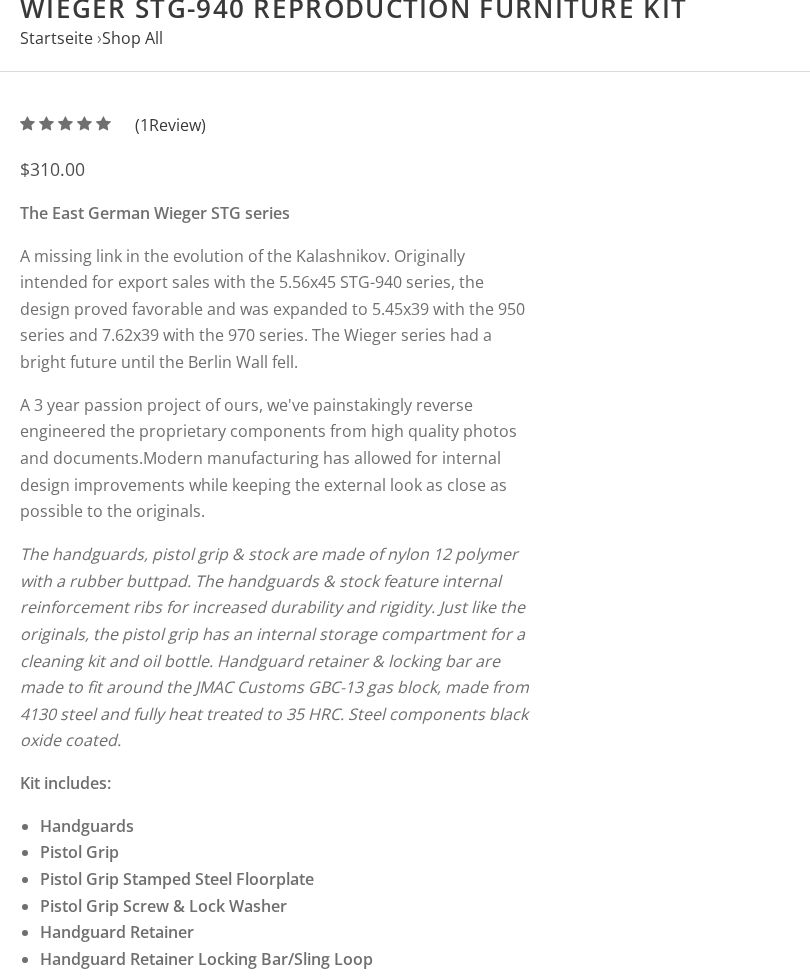 scroll, scrollTop: 0, scrollLeft: 0, axis: both 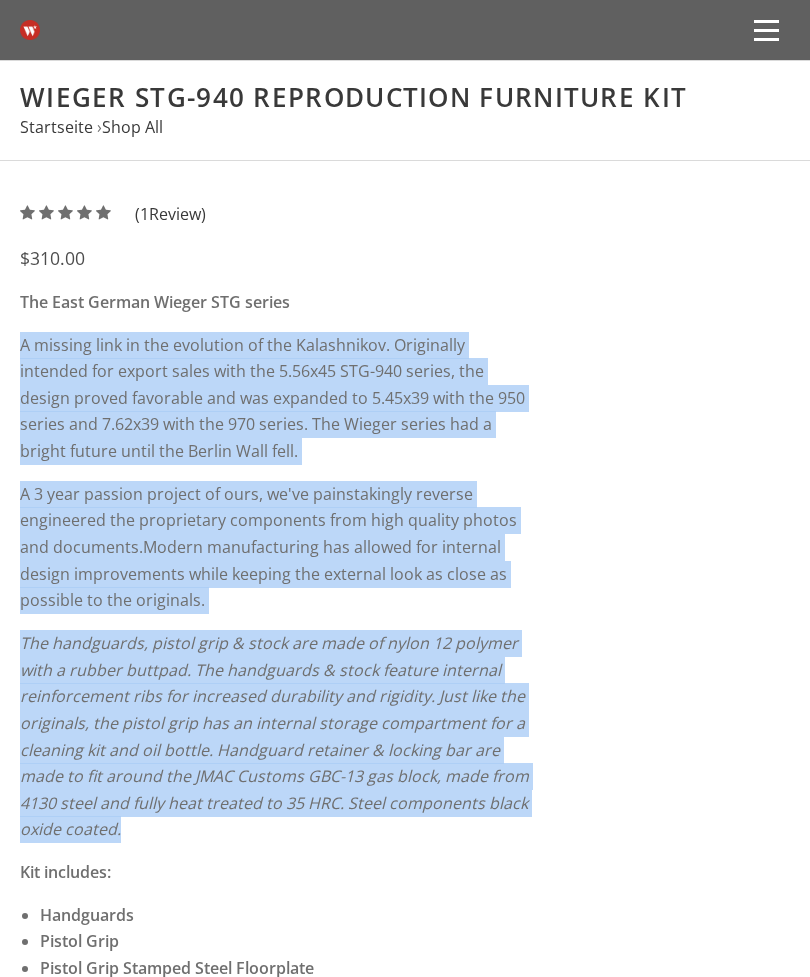 click on "Pistol Grip Stamped Steel Floorplate" at bounding box center [286, 968] 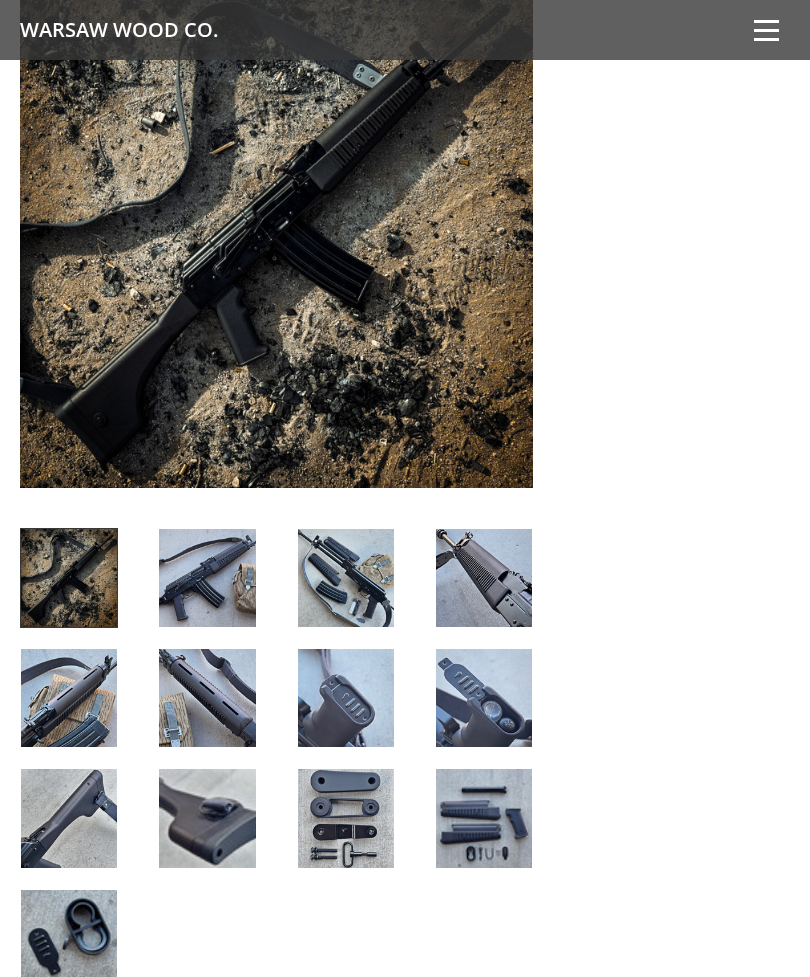 scroll, scrollTop: 2258, scrollLeft: 0, axis: vertical 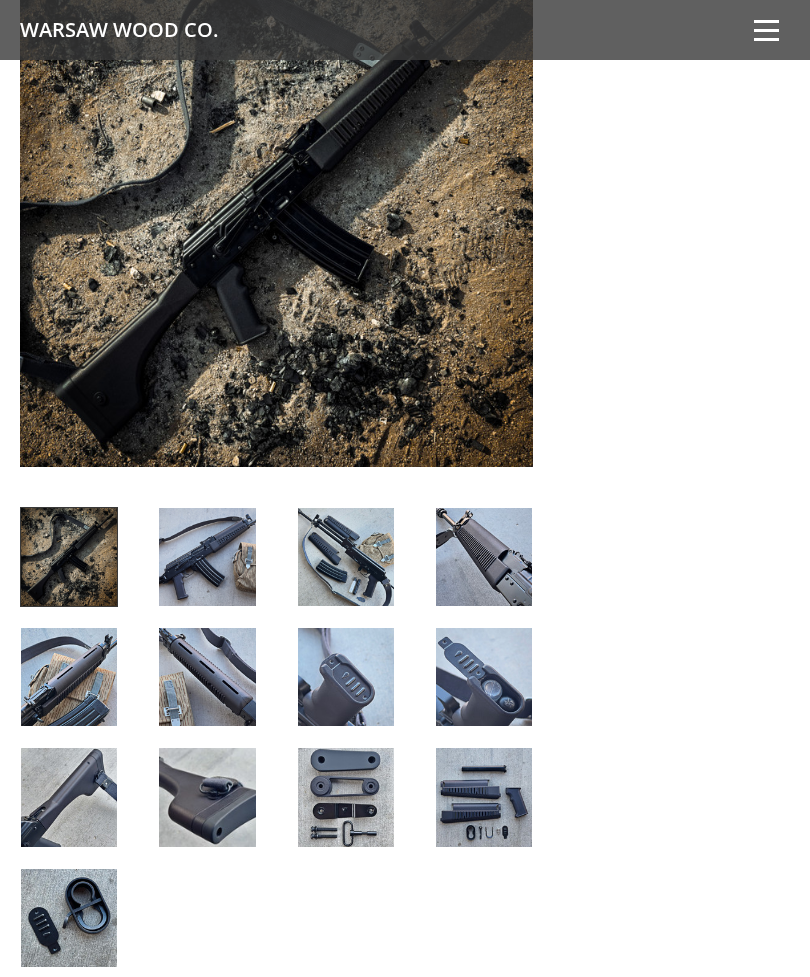 click at bounding box center (207, 557) 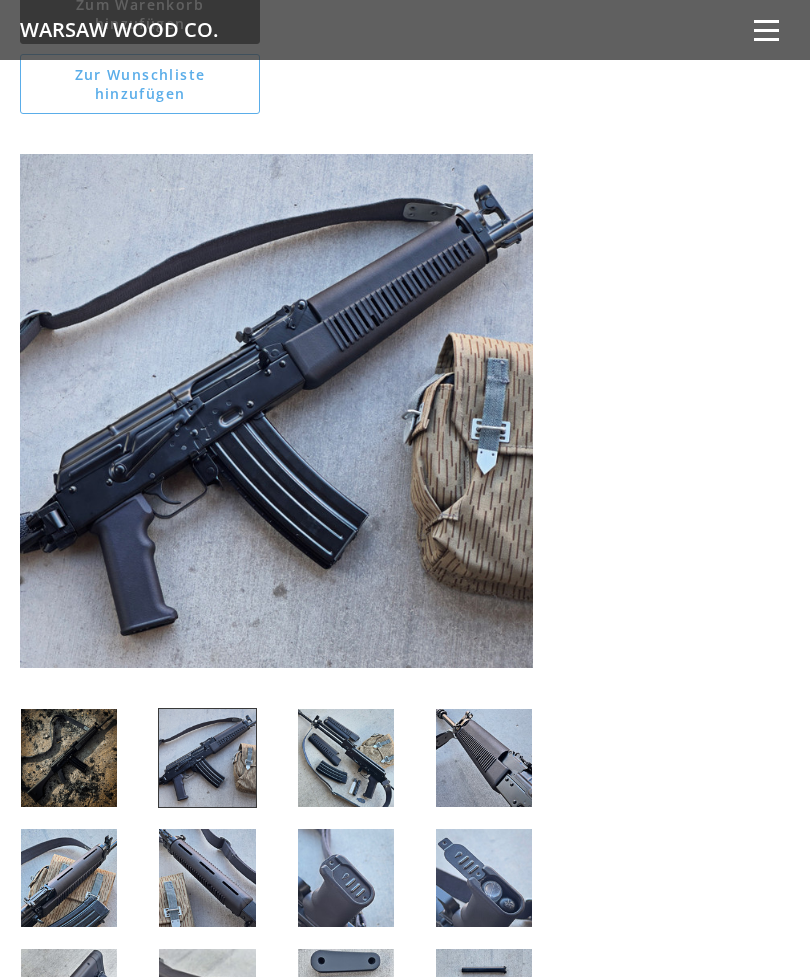 scroll, scrollTop: 2055, scrollLeft: 0, axis: vertical 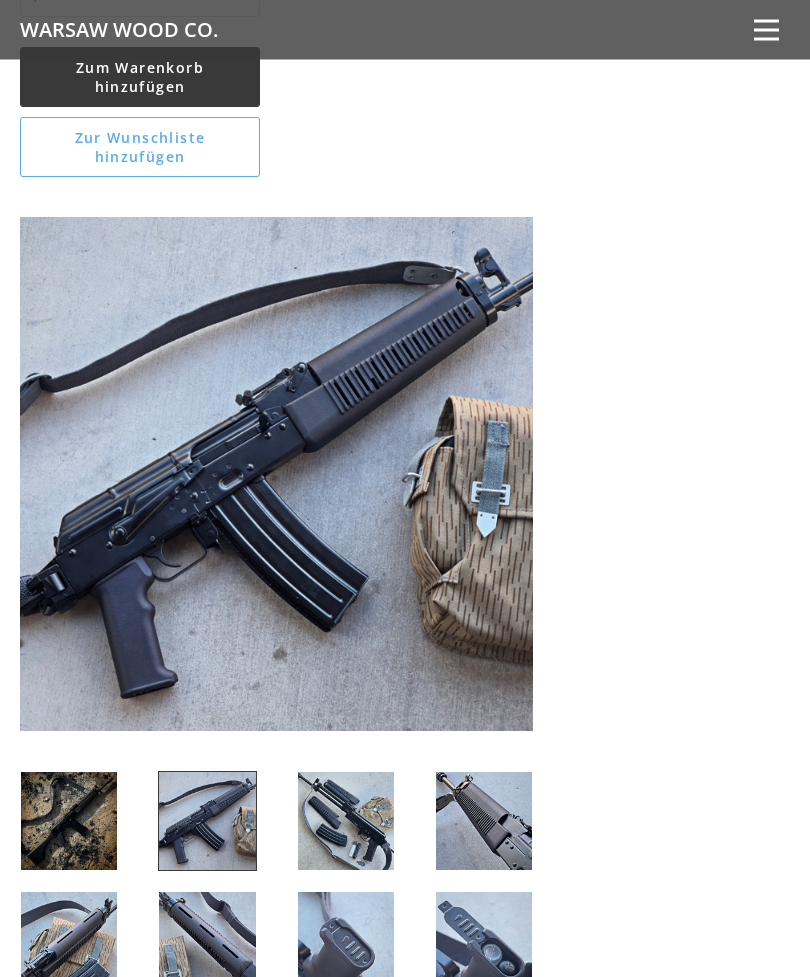 click at bounding box center [276, 474] 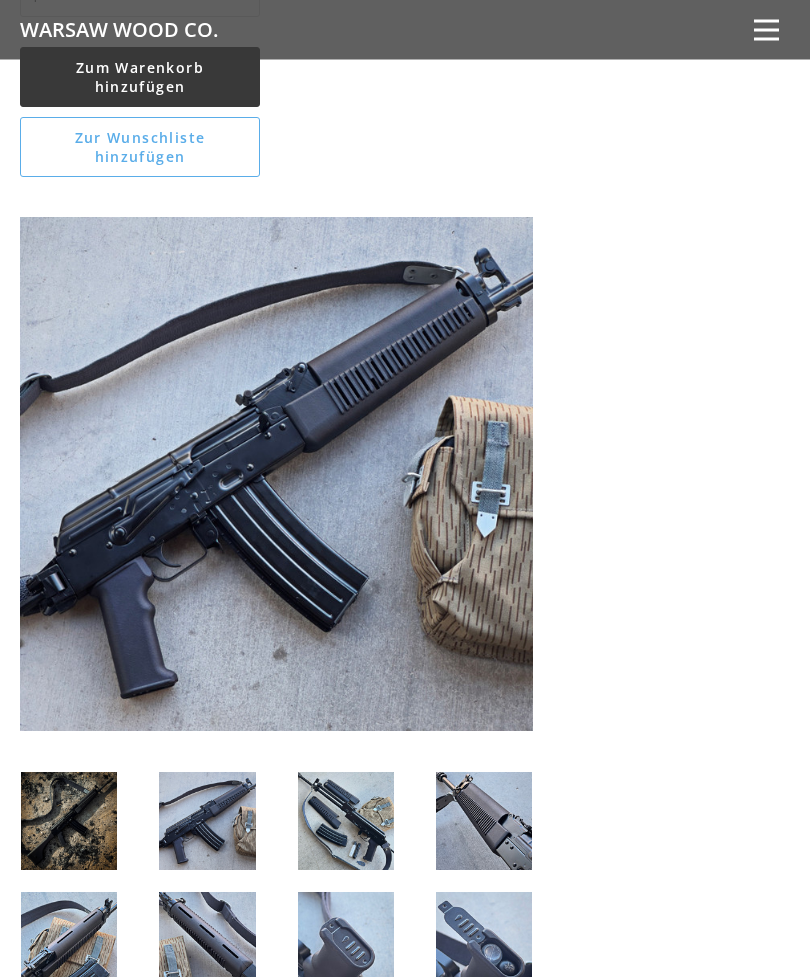 scroll, scrollTop: 1994, scrollLeft: 0, axis: vertical 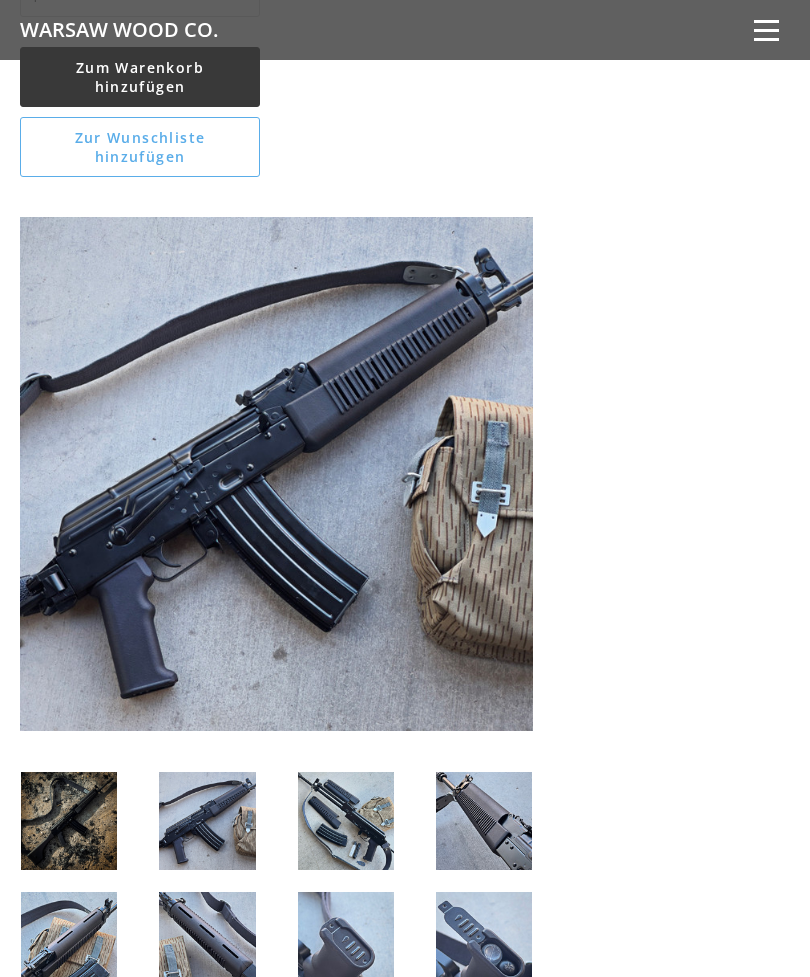 click at bounding box center [276, 473] 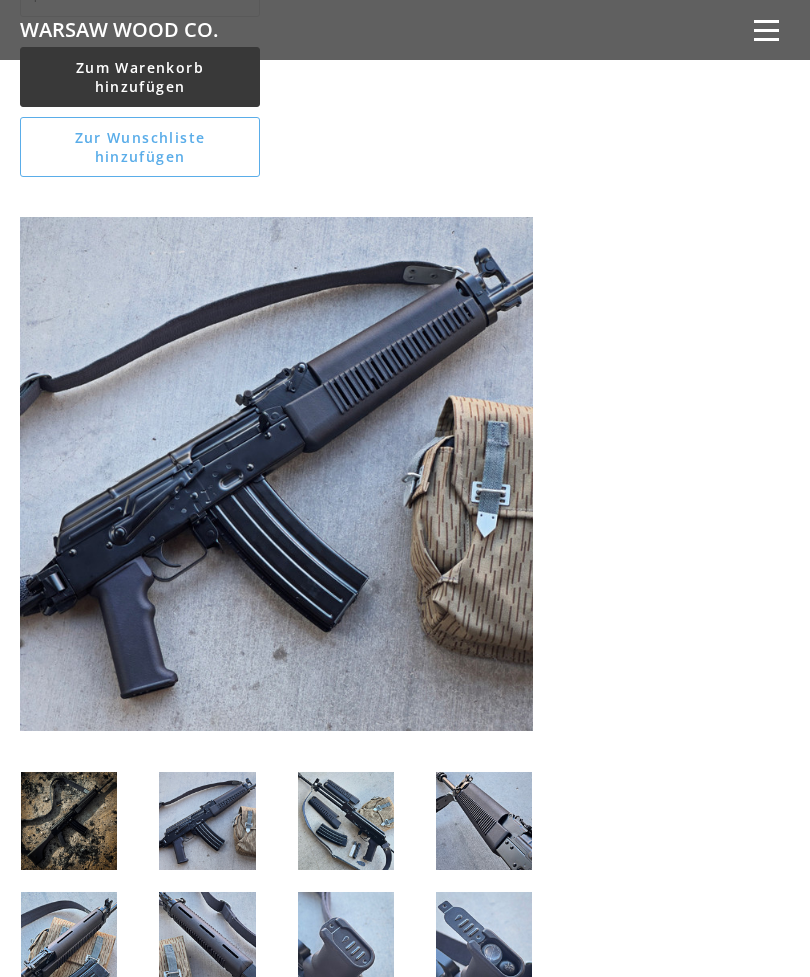 click at bounding box center [276, 473] 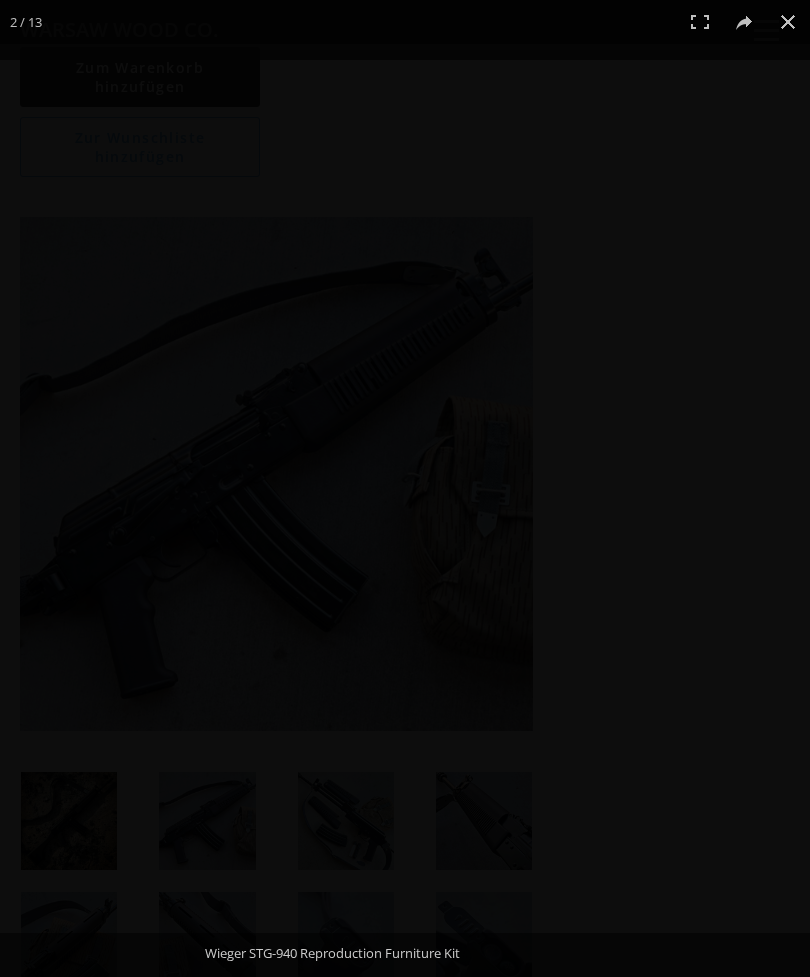 click at bounding box center (405, 521) 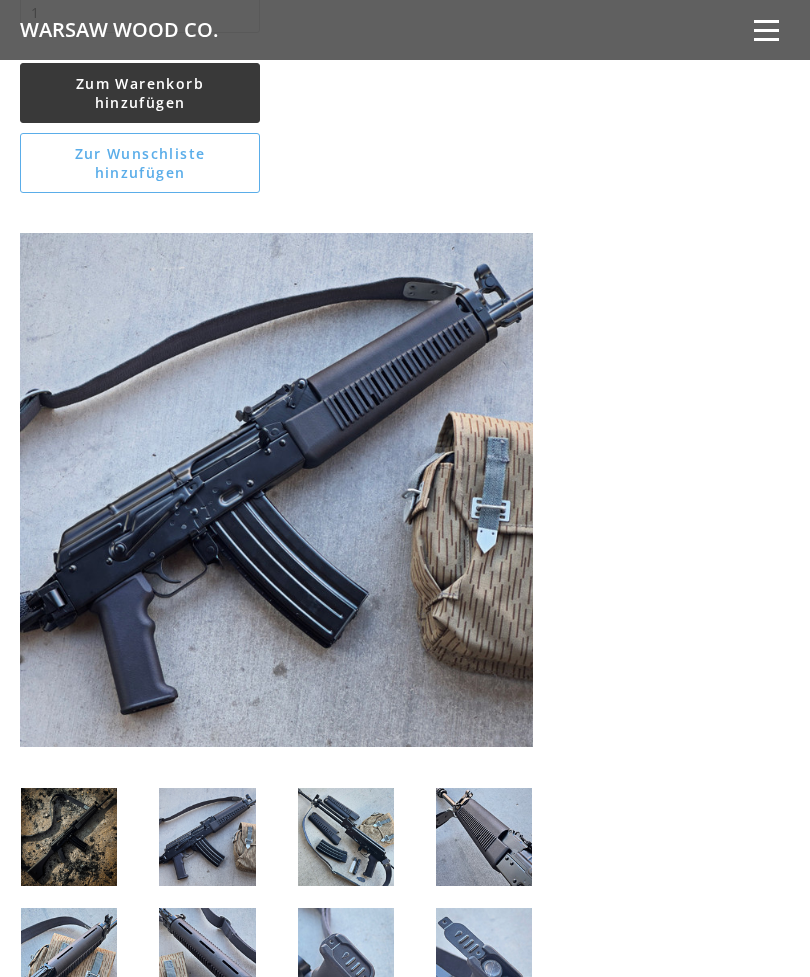 scroll, scrollTop: 1976, scrollLeft: 0, axis: vertical 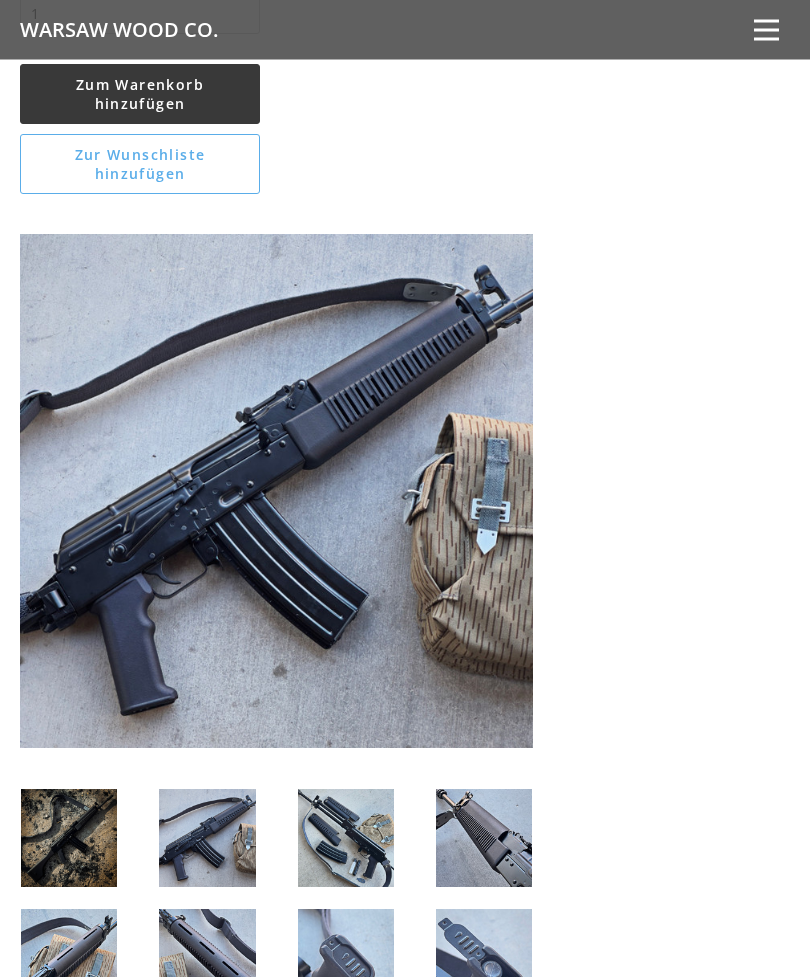 click at bounding box center (276, 491) 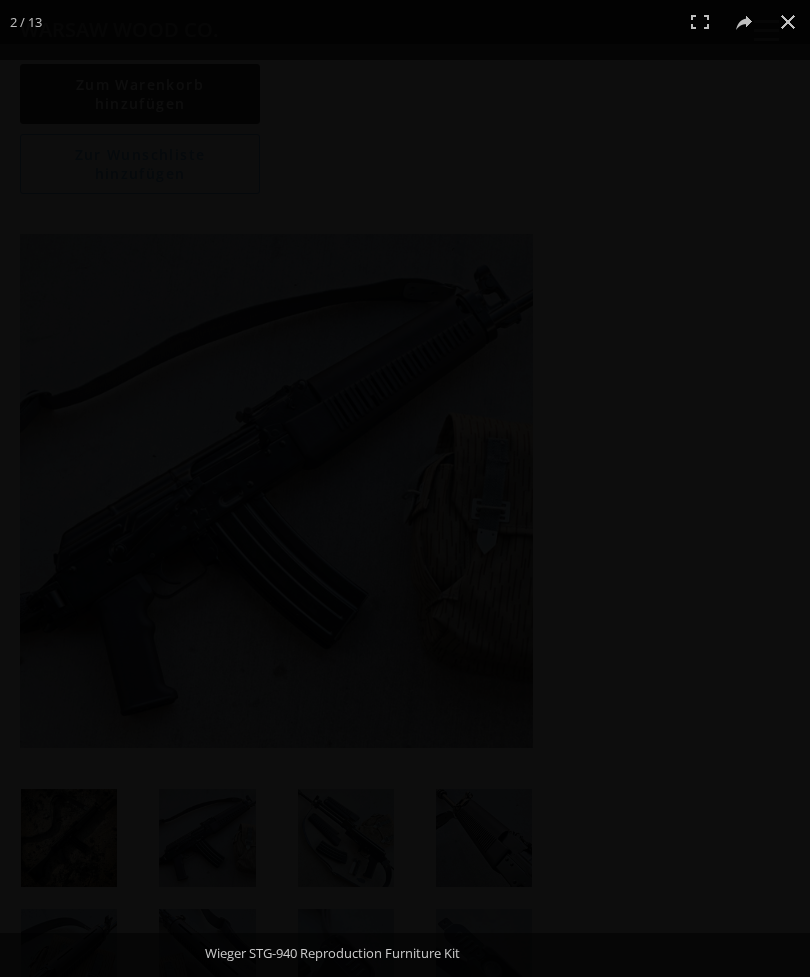 click at bounding box center (405, 521) 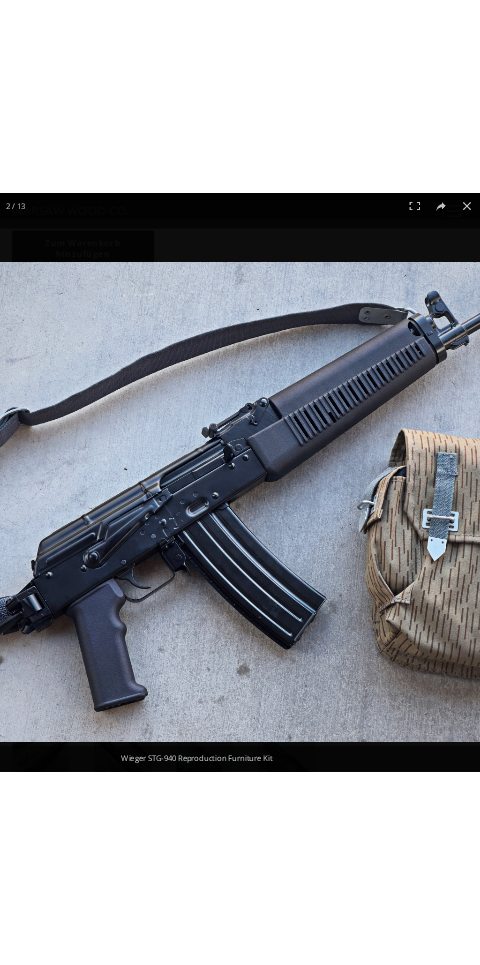 scroll, scrollTop: 2015, scrollLeft: 0, axis: vertical 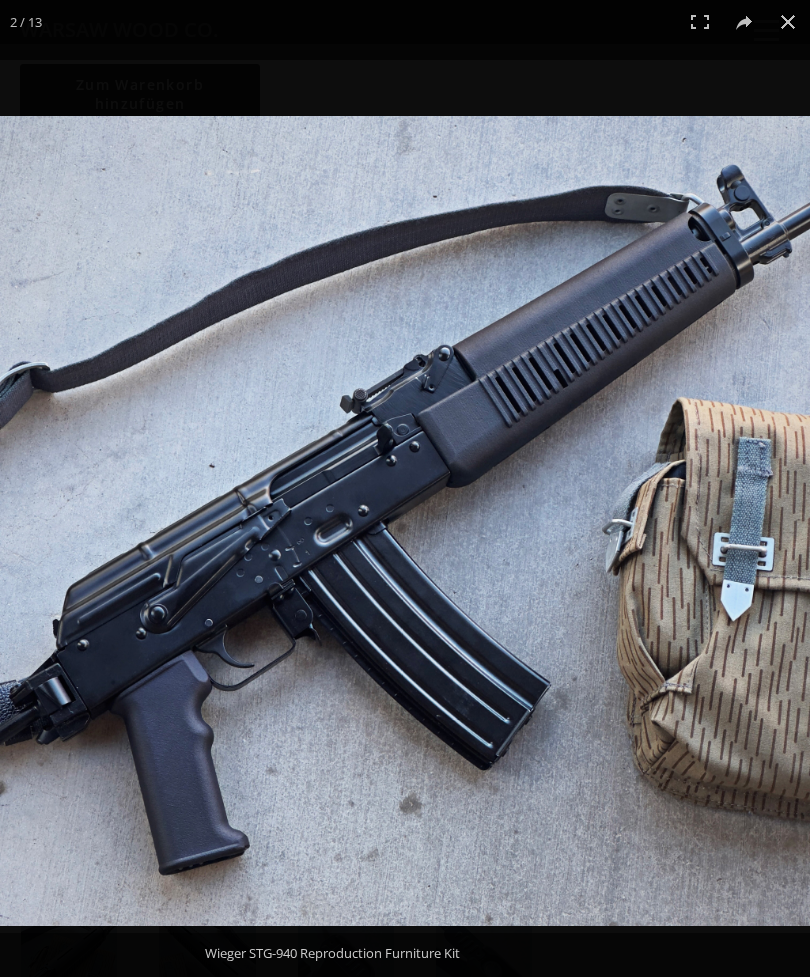click at bounding box center (788, 22) 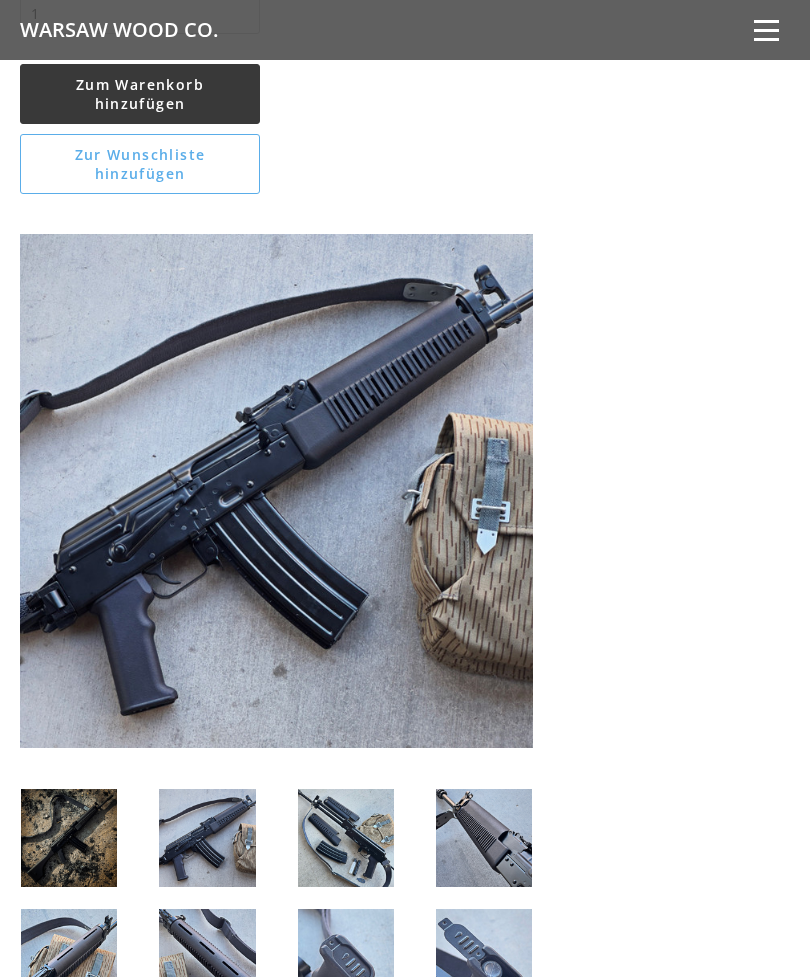 click on "5 / 5
( 1
Review)
$310.00
The East German Wieger STG series
A missing link in the evolution of the Kalashnikov. Originally intended for export sales with the 5.56x45 STG-940 series, the design proved favorable and was expanded to 5.45x39 with the 950 series and 7.62x39 with the 970 series. The Wieger series had a bright future until the Berlin Wall fell.
A 3 year passion project of ours, we've painstakingly reverse engineered the proprietary components from high quality photos and documents.  Modern manufacturing has allowed for internal design improvements while keeping the external look as close as possible to the originals.
Kit includes:
Handguards
Pistol Grip" at bounding box center [405, -254] 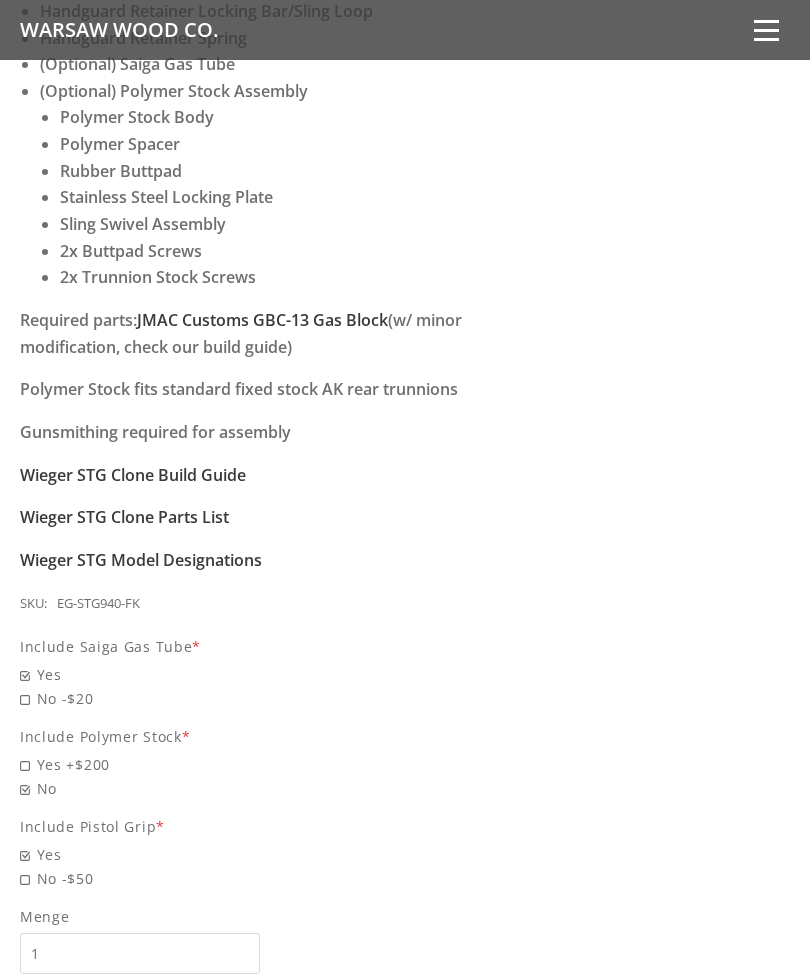 scroll, scrollTop: 1035, scrollLeft: 0, axis: vertical 